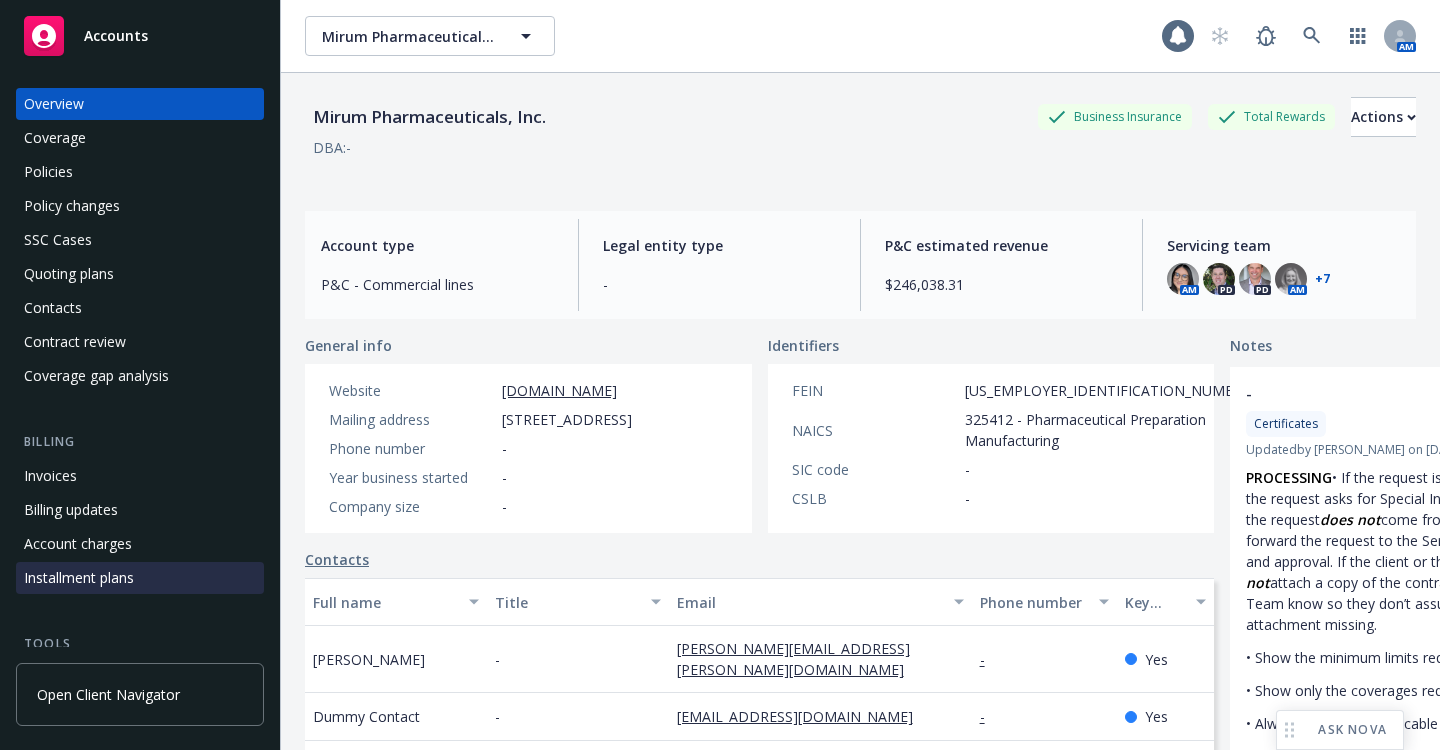 scroll, scrollTop: 0, scrollLeft: 0, axis: both 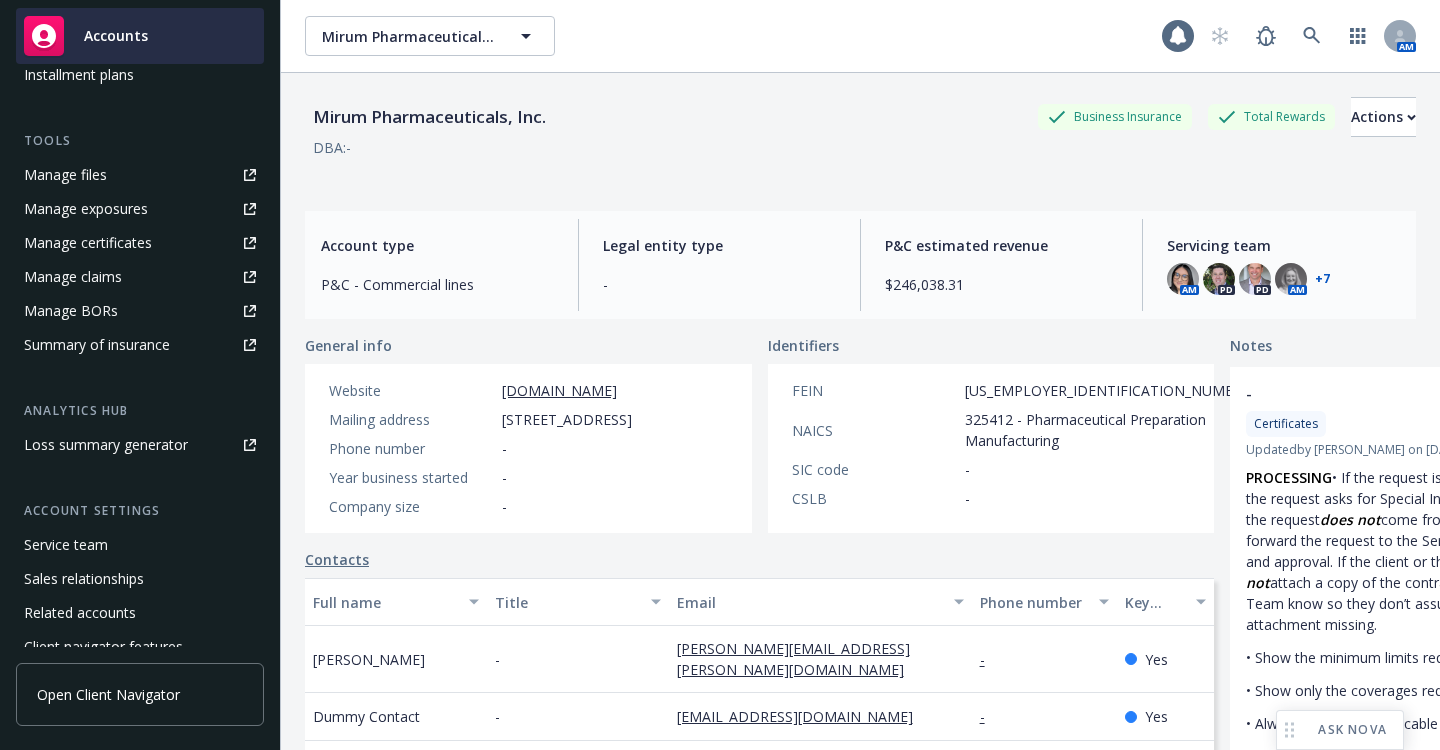 click on "Accounts" at bounding box center [116, 36] 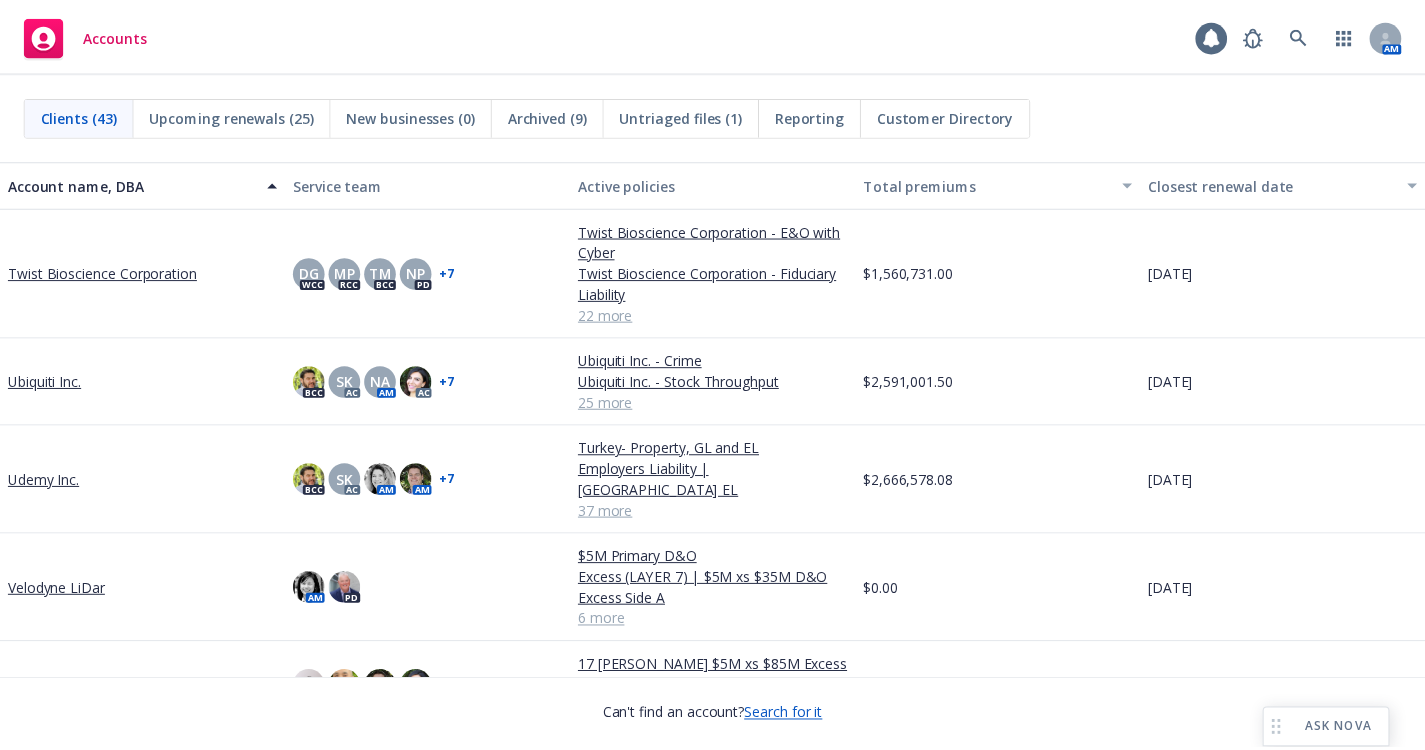 scroll, scrollTop: 2468, scrollLeft: 0, axis: vertical 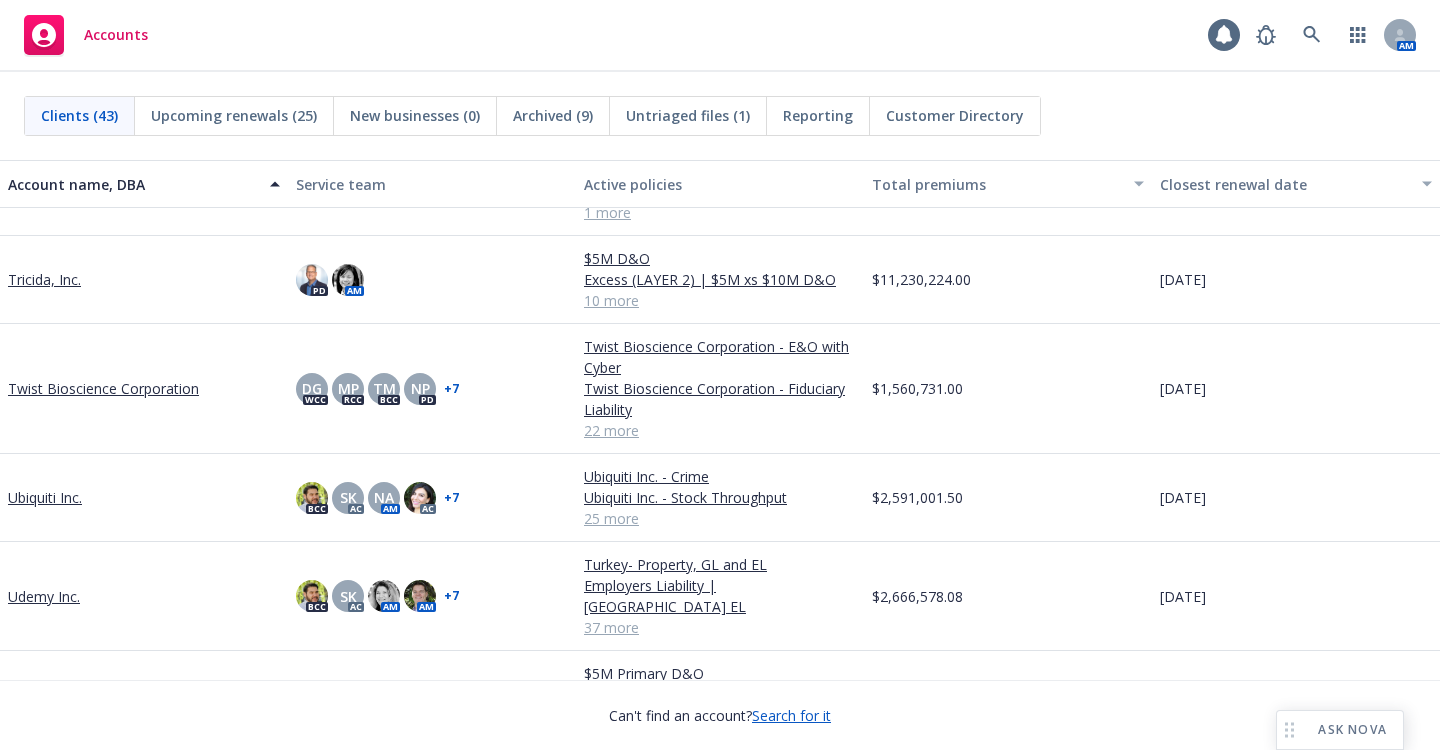 click on "Twist Bioscience Corporation" at bounding box center [103, 388] 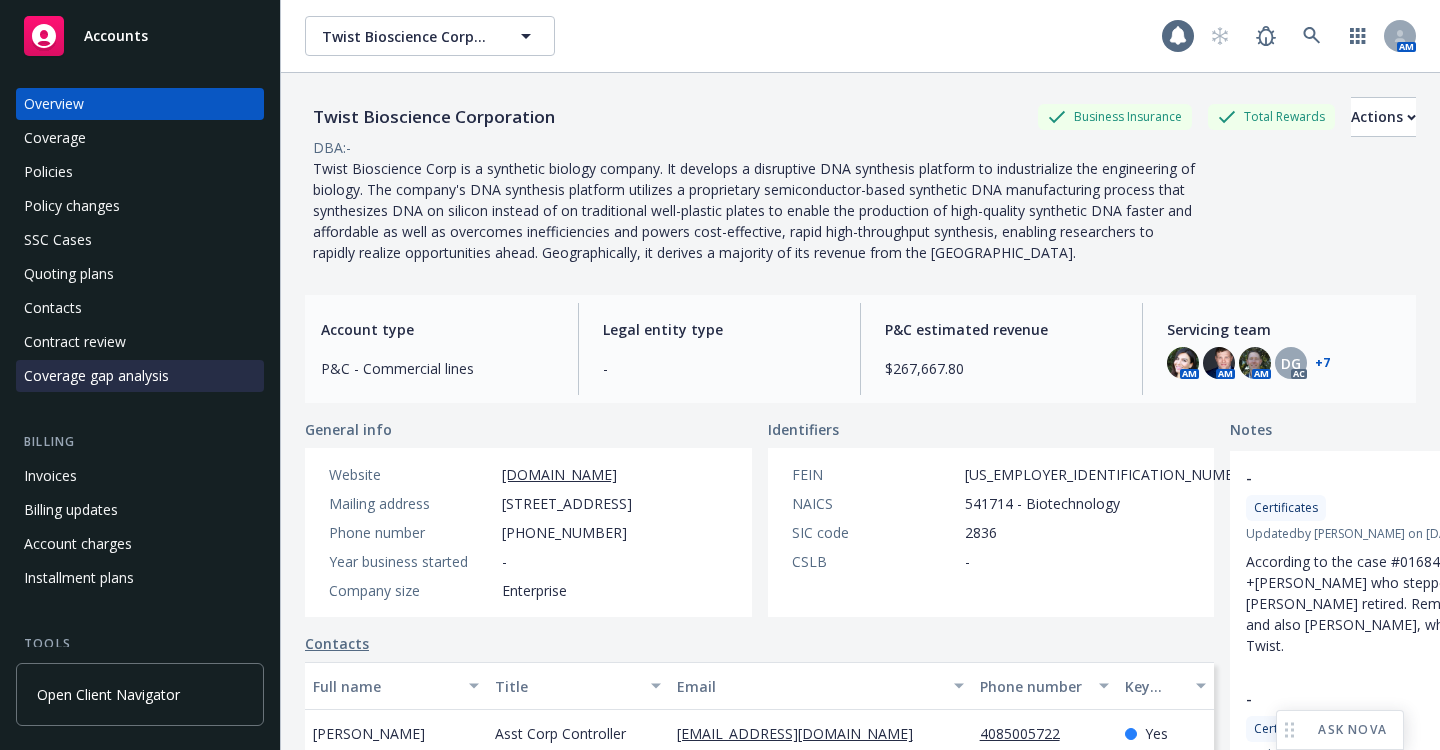 click on "Coverage gap analysis" at bounding box center [96, 376] 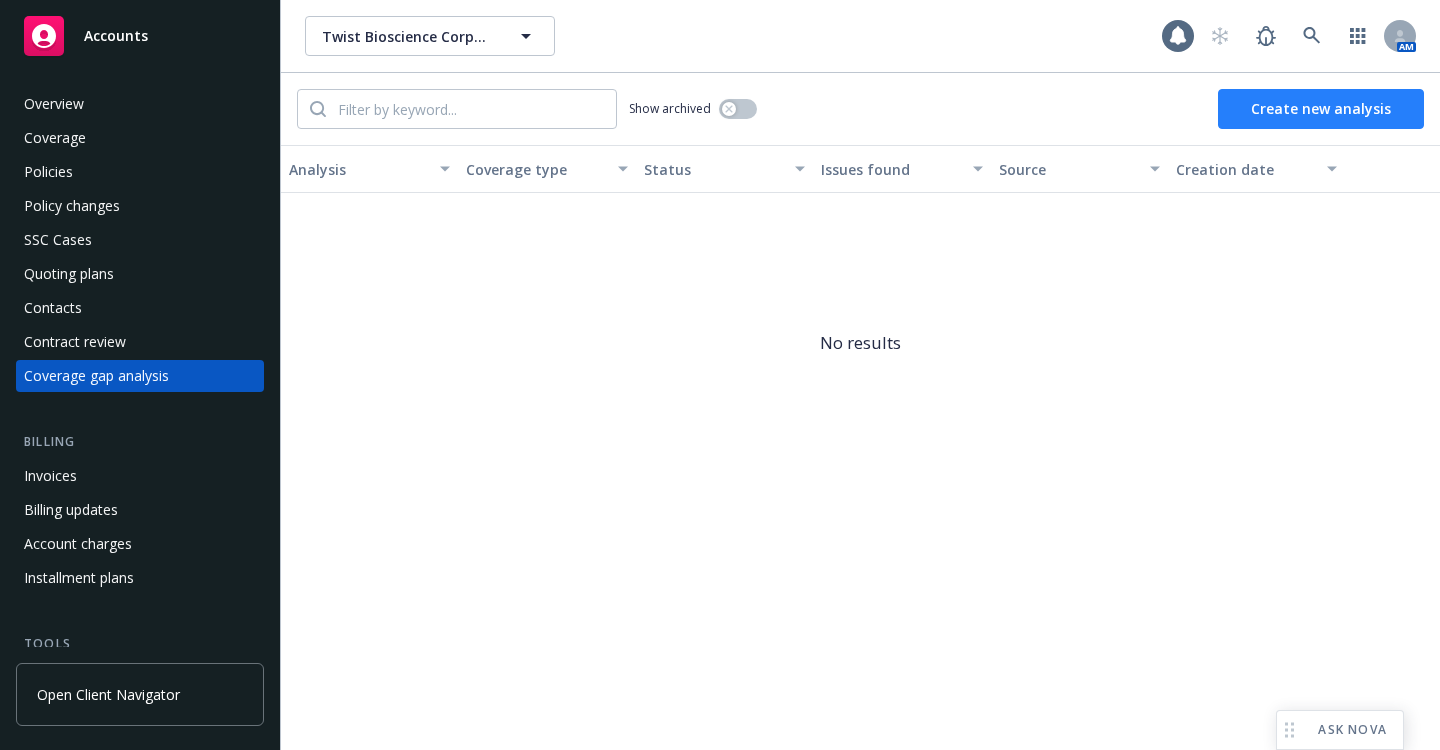 click on "Create new analysis" at bounding box center [1321, 109] 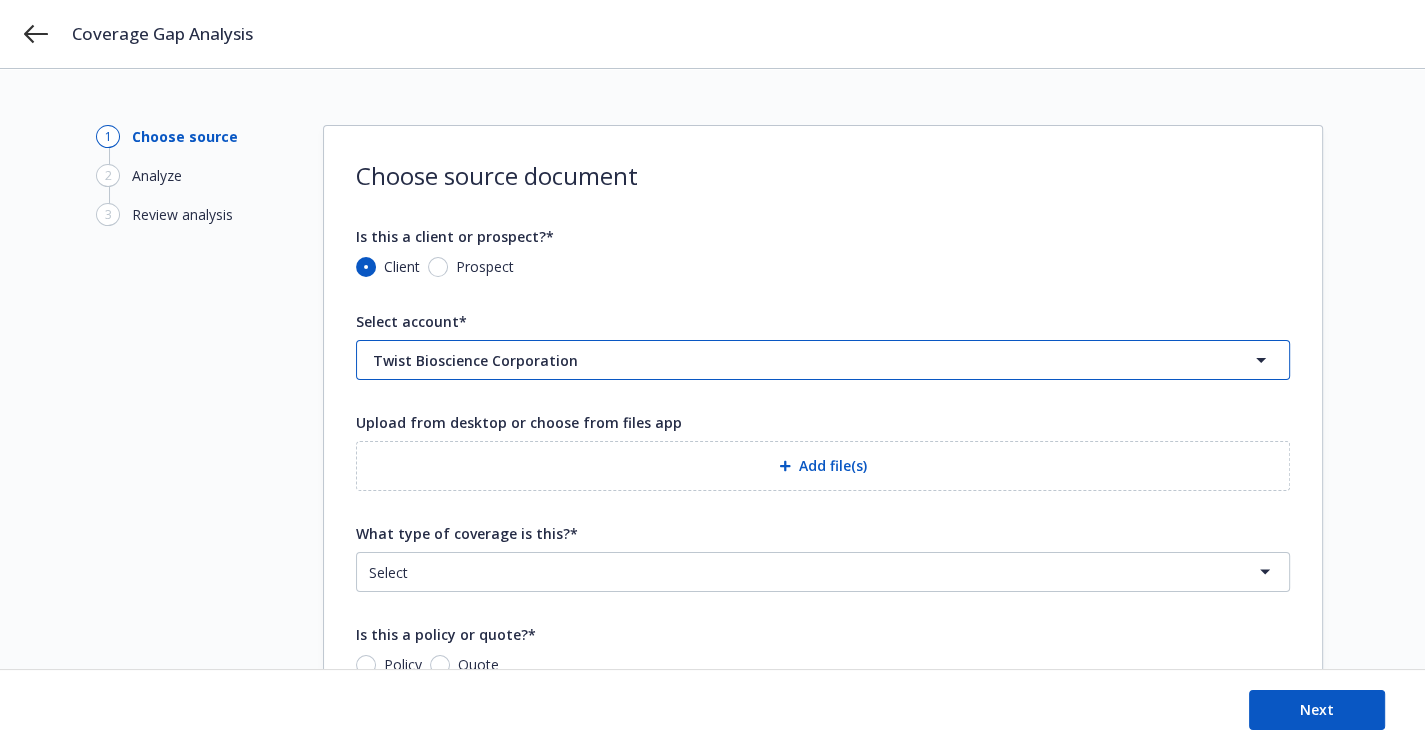 click on "Twist Bioscience Corporation" at bounding box center [767, 360] 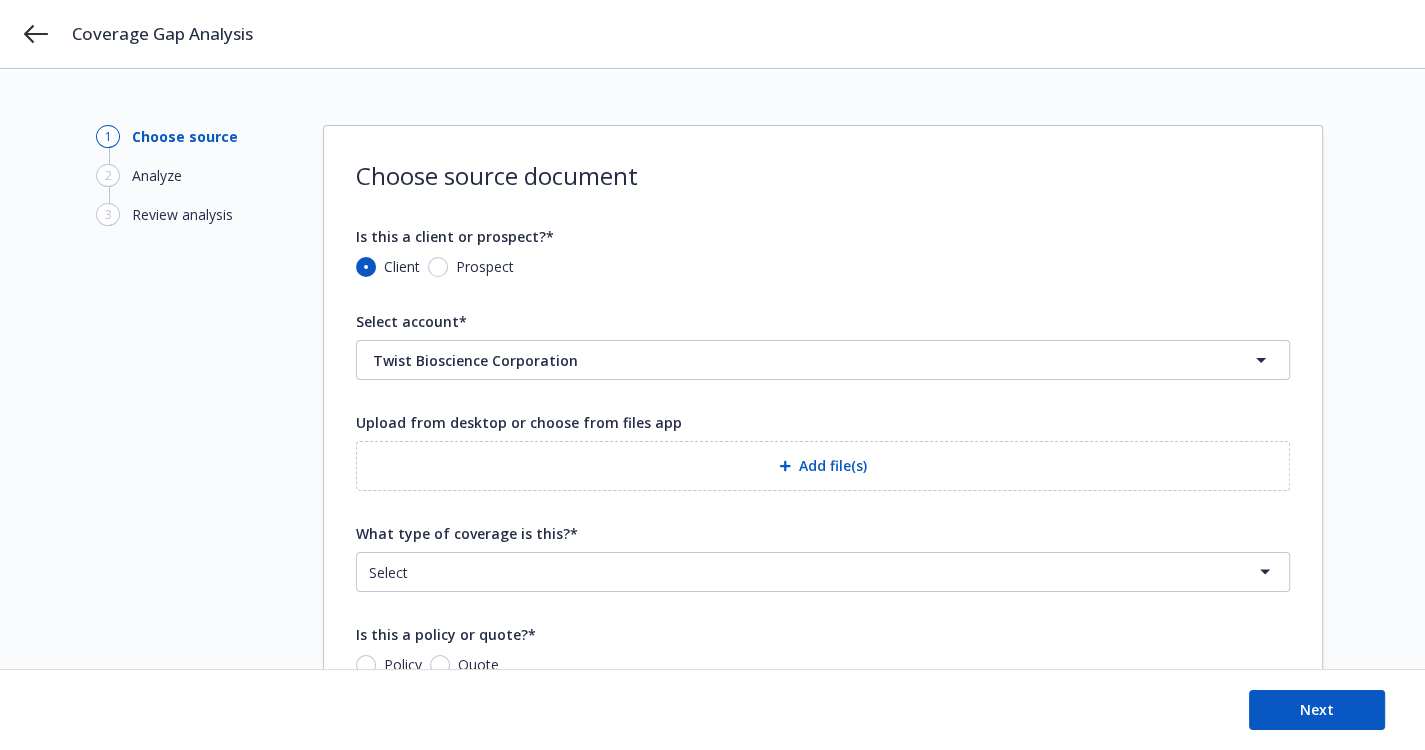 type 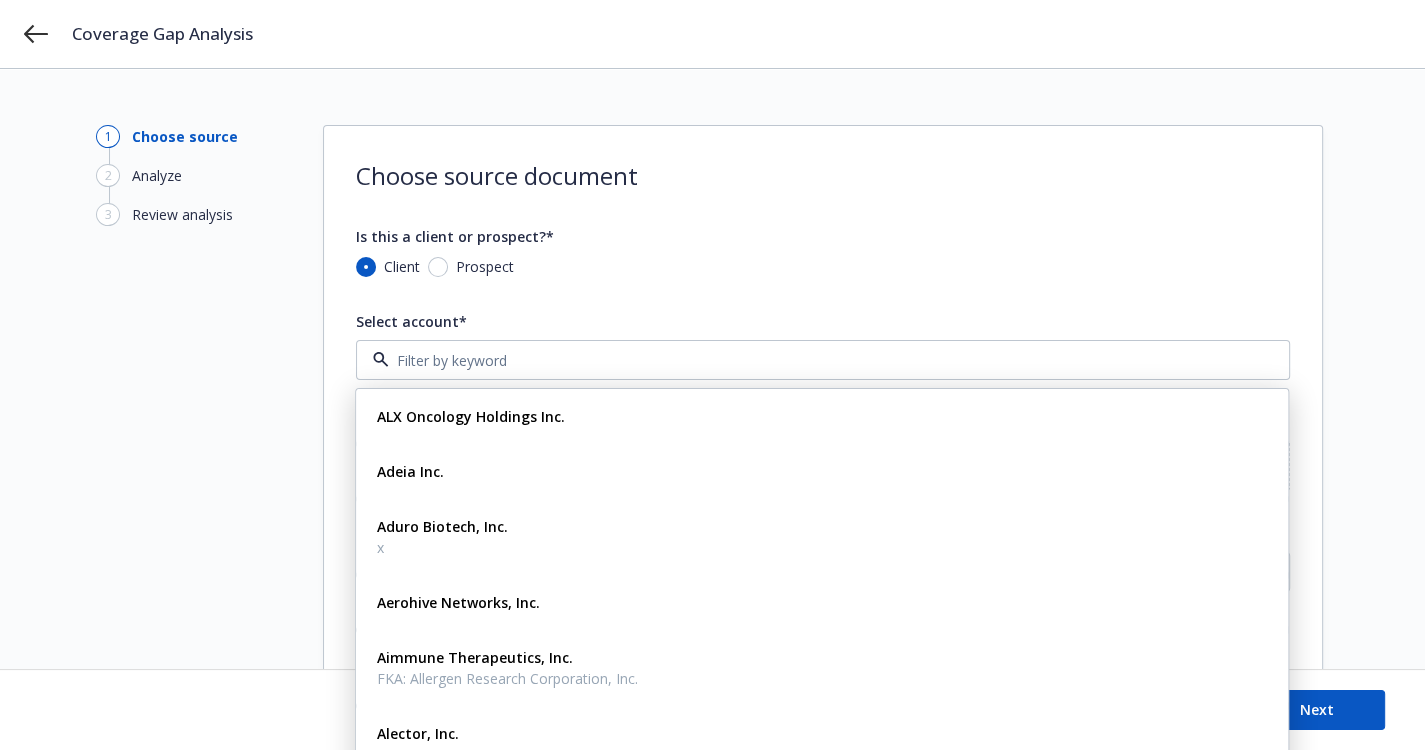 click at bounding box center (819, 360) 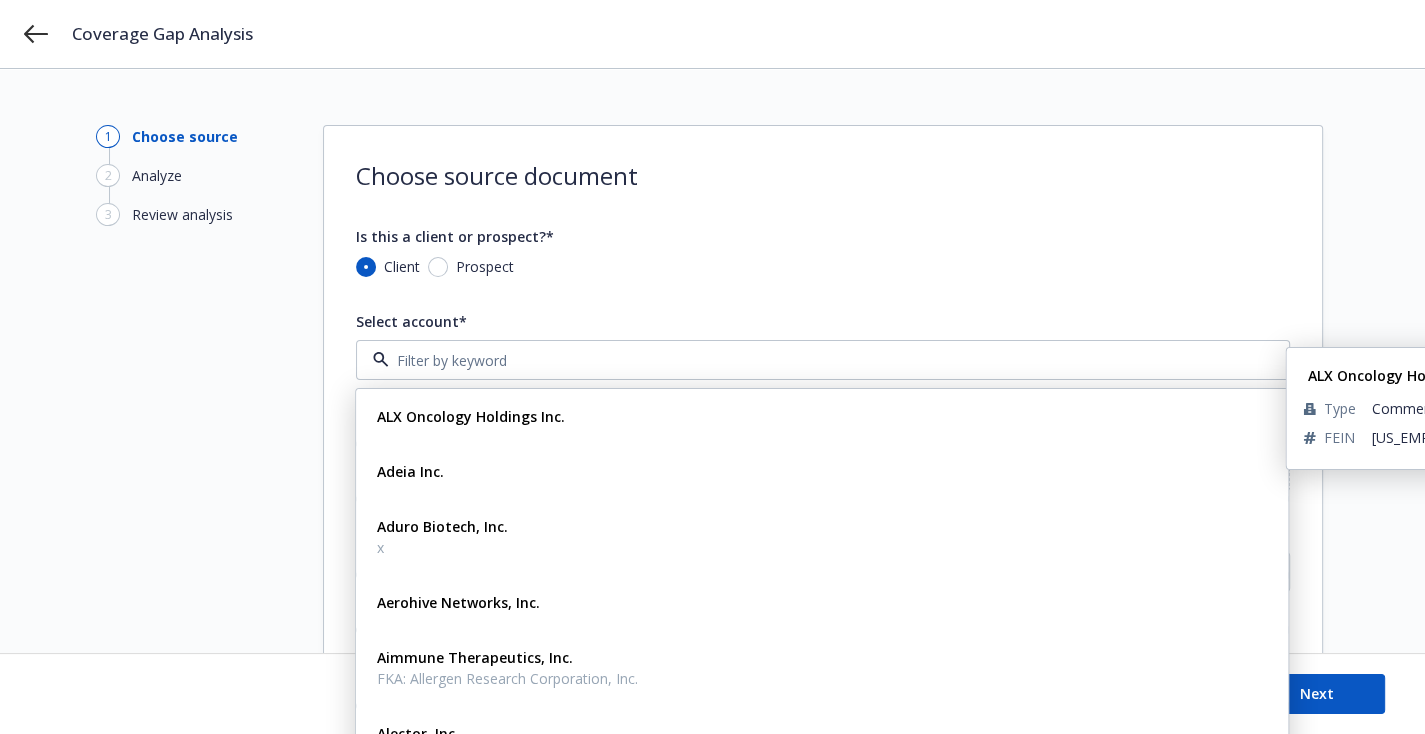 click on "1 Choose source 2 Analyze 3 Review analysis" at bounding box center (206, 417) 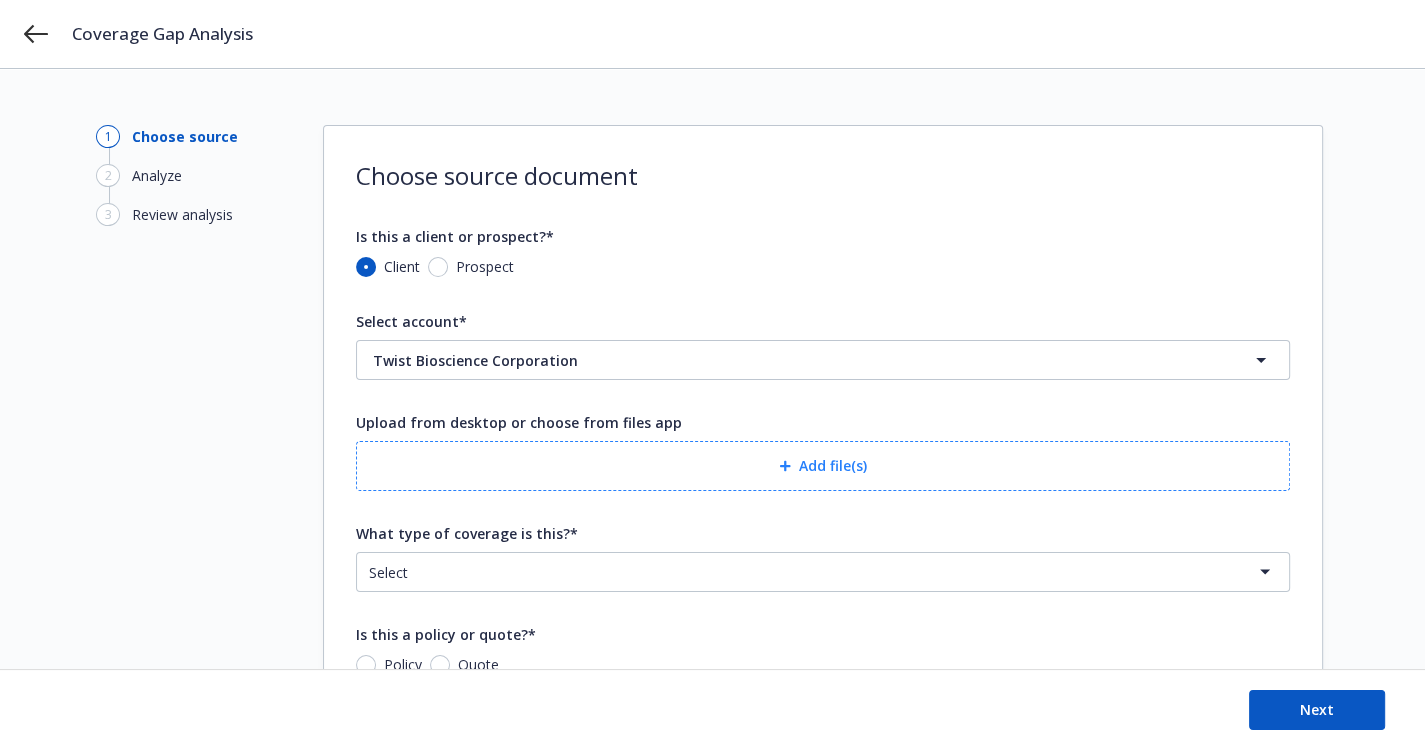 click 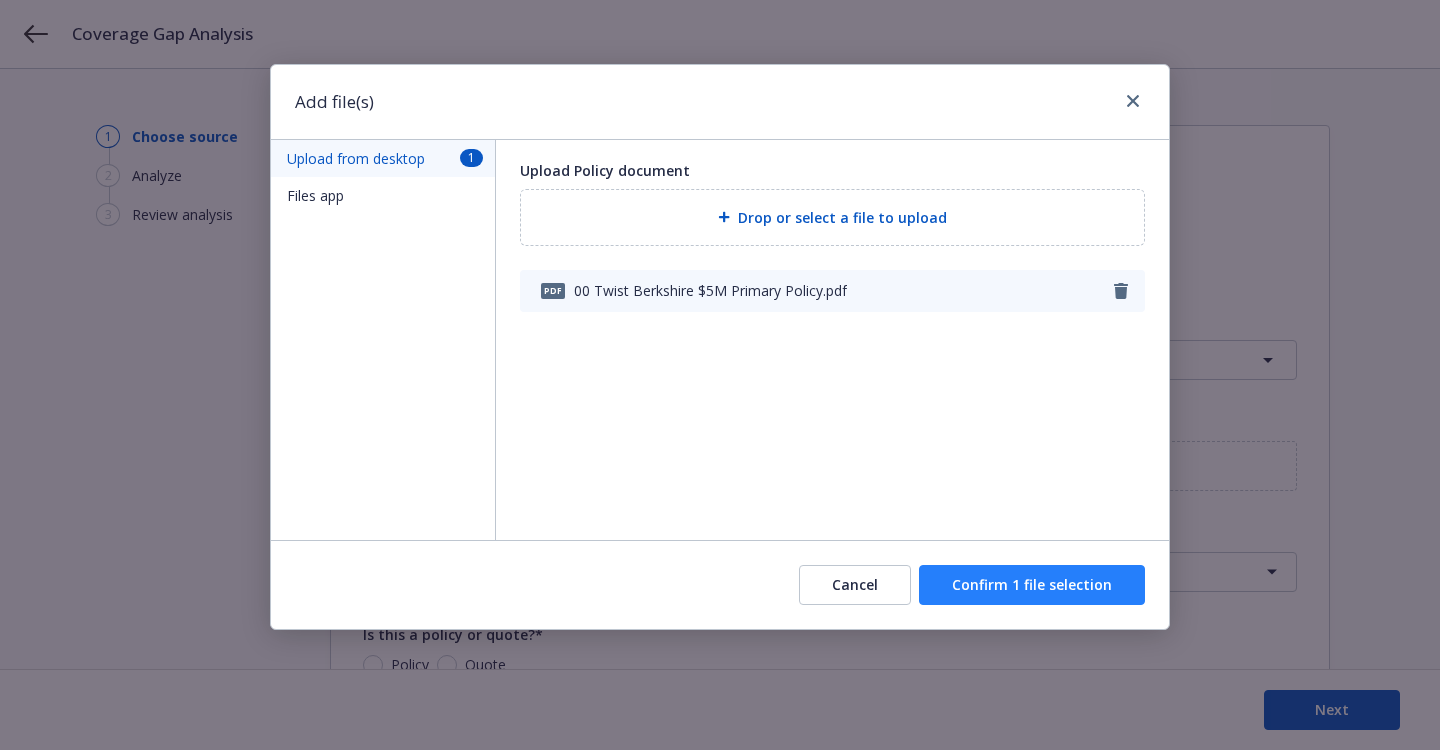 click on "Confirm 1 file selection" at bounding box center (1032, 585) 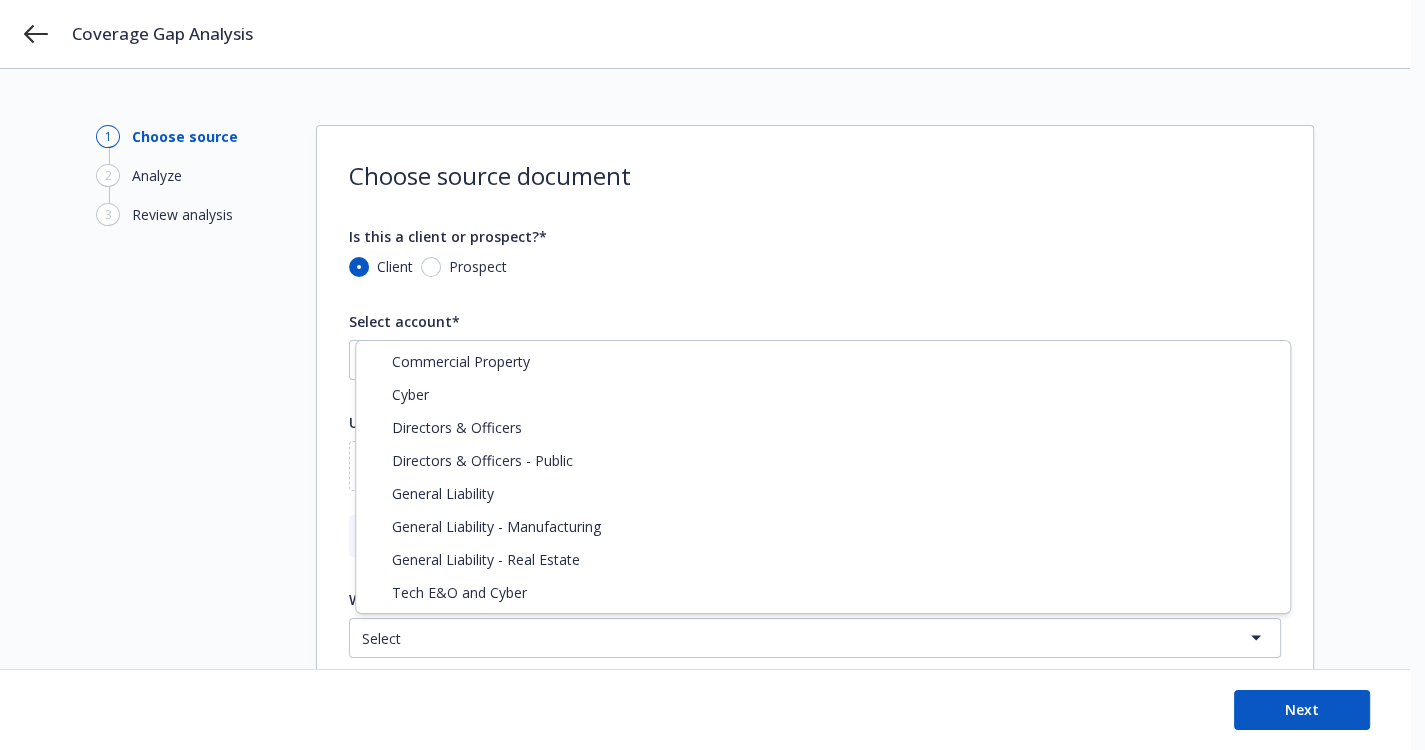 click on "Coverage Gap Analysis 1 Choose source 2 Analyze 3 Review analysis Choose source document Is this a client or prospect?* Client Prospect Select account* Twist Bioscience Corporation Upload from desktop or choose from files app Add file(s) pdf 00 Twist Berkshire $5M Primary Policy.pdf What type of coverage is this?* Select Commercial Property Cyber Directors & Officers Directors & Officers - Public General Liability General Liability - Manufacturing General Liability - Real Estate Tech E&O and Cyber Is this a policy or quote?* Policy Quote Next   Coverage Gap Analysis - Workflow ASK NOVA Commercial Property Cyber Directors & Officers Directors & Officers - Public General Liability General Liability - Manufacturing General Liability - Real Estate Tech E&O and Cyber" at bounding box center [712, 375] 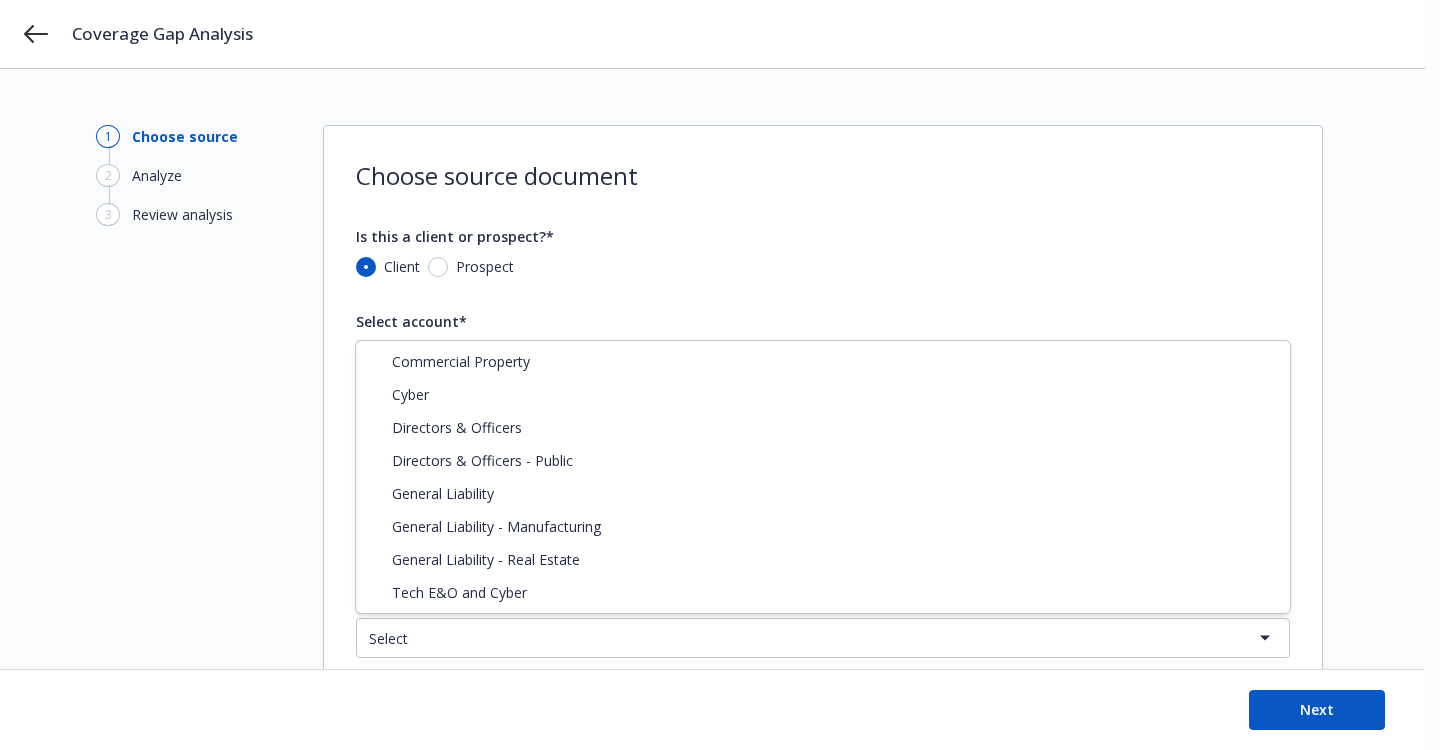 select on "DIRECTORS_AND_OFFICERS_PUBLIC" 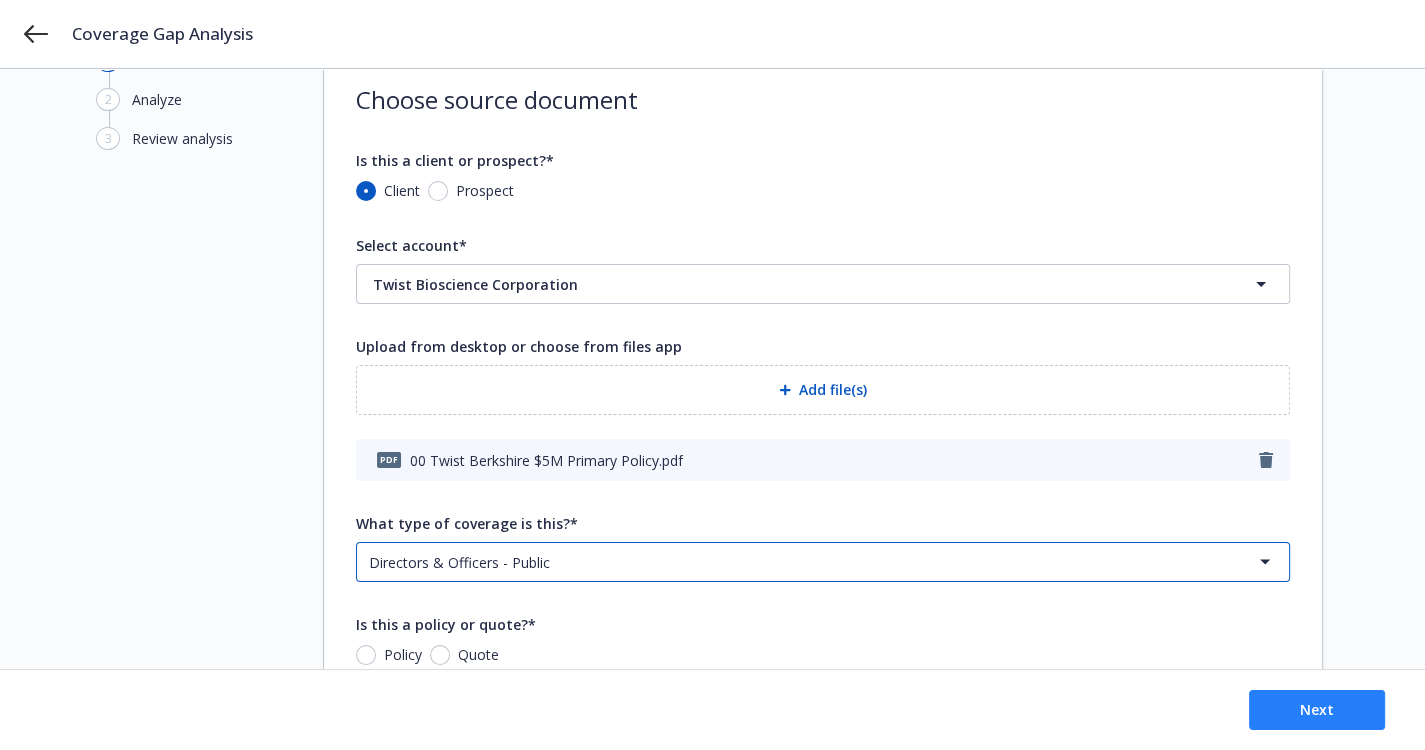 scroll, scrollTop: 162, scrollLeft: 0, axis: vertical 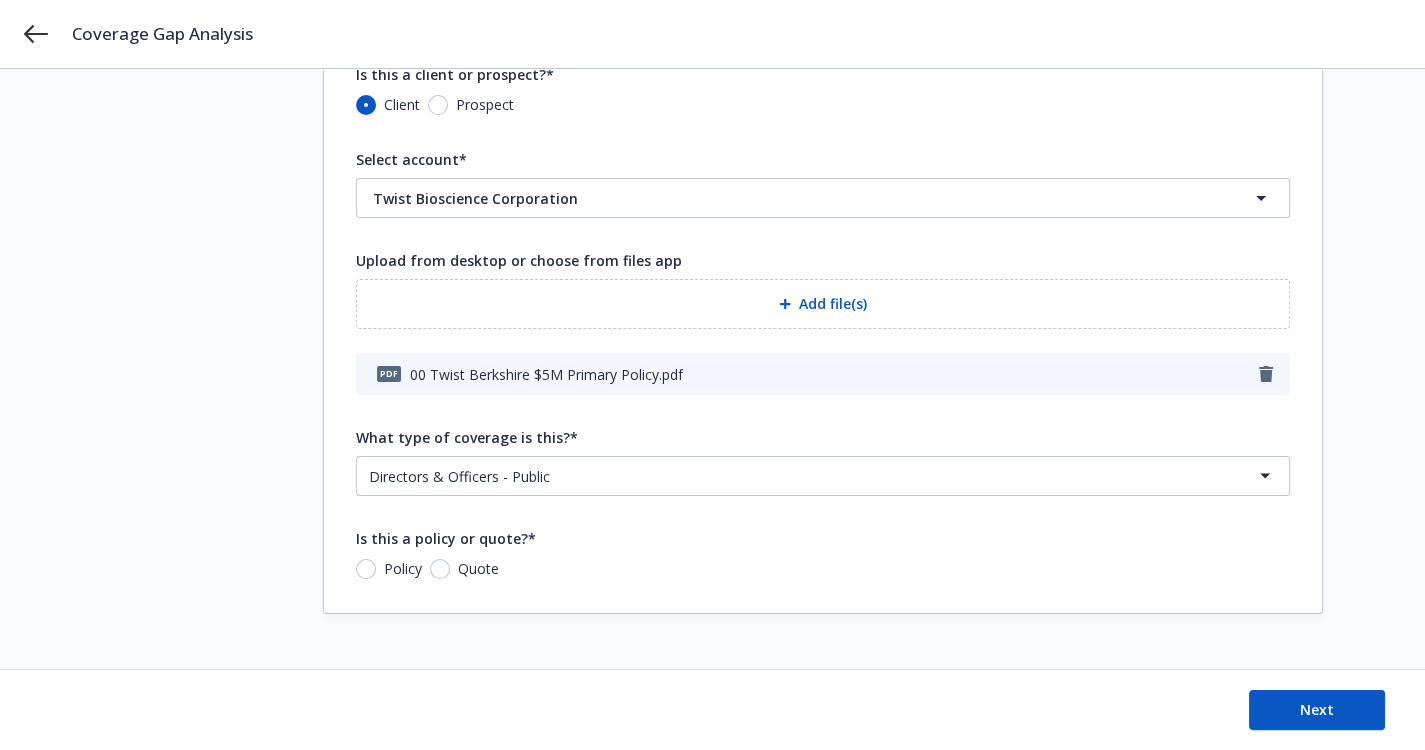 click on "Policy" at bounding box center [403, 569] 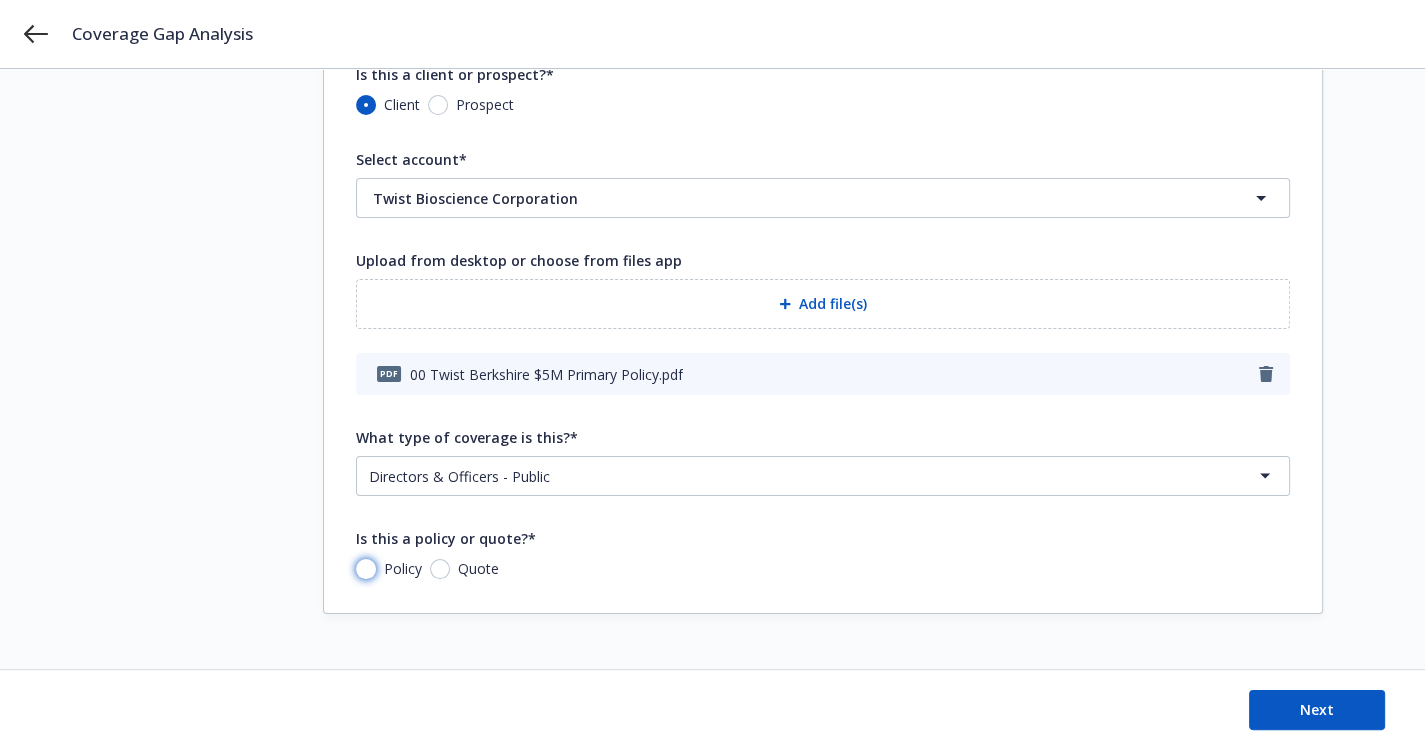 click on "Policy" at bounding box center [366, 569] 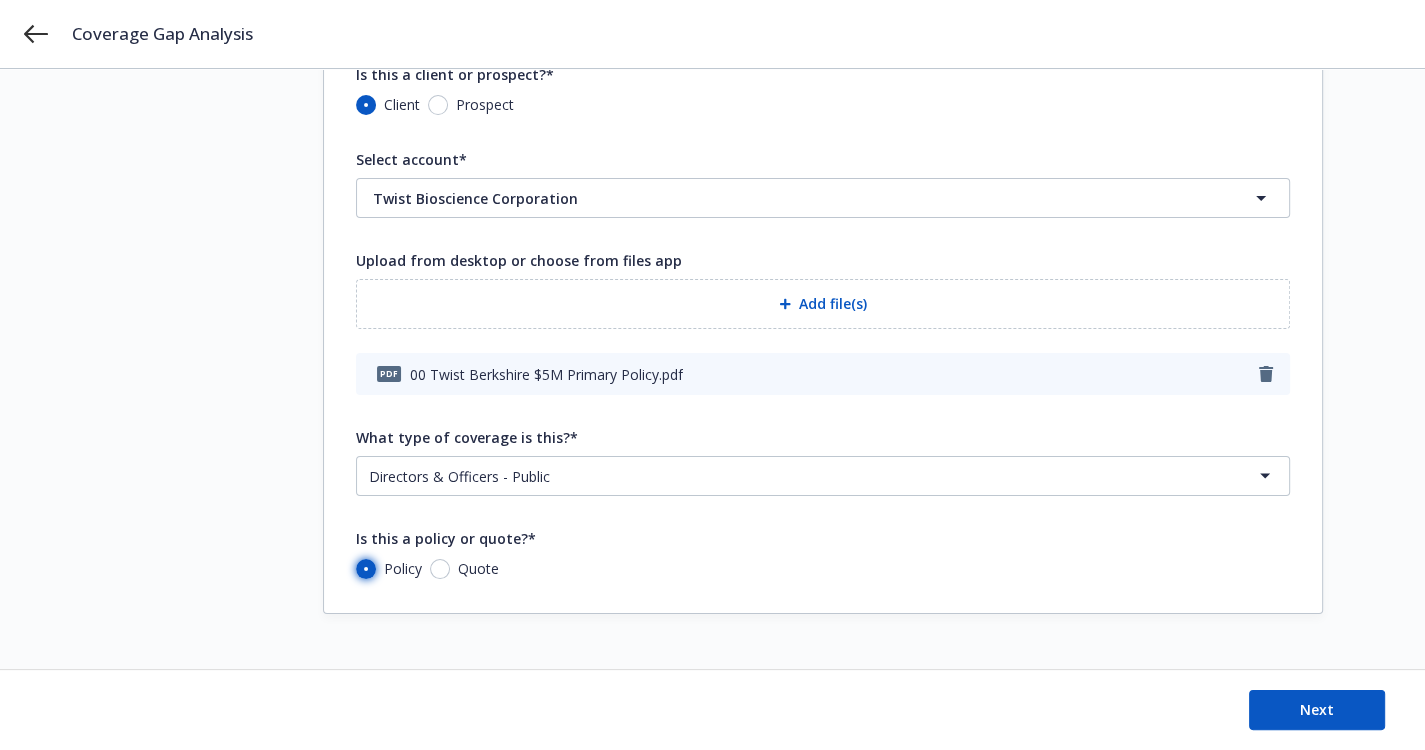 radio on "true" 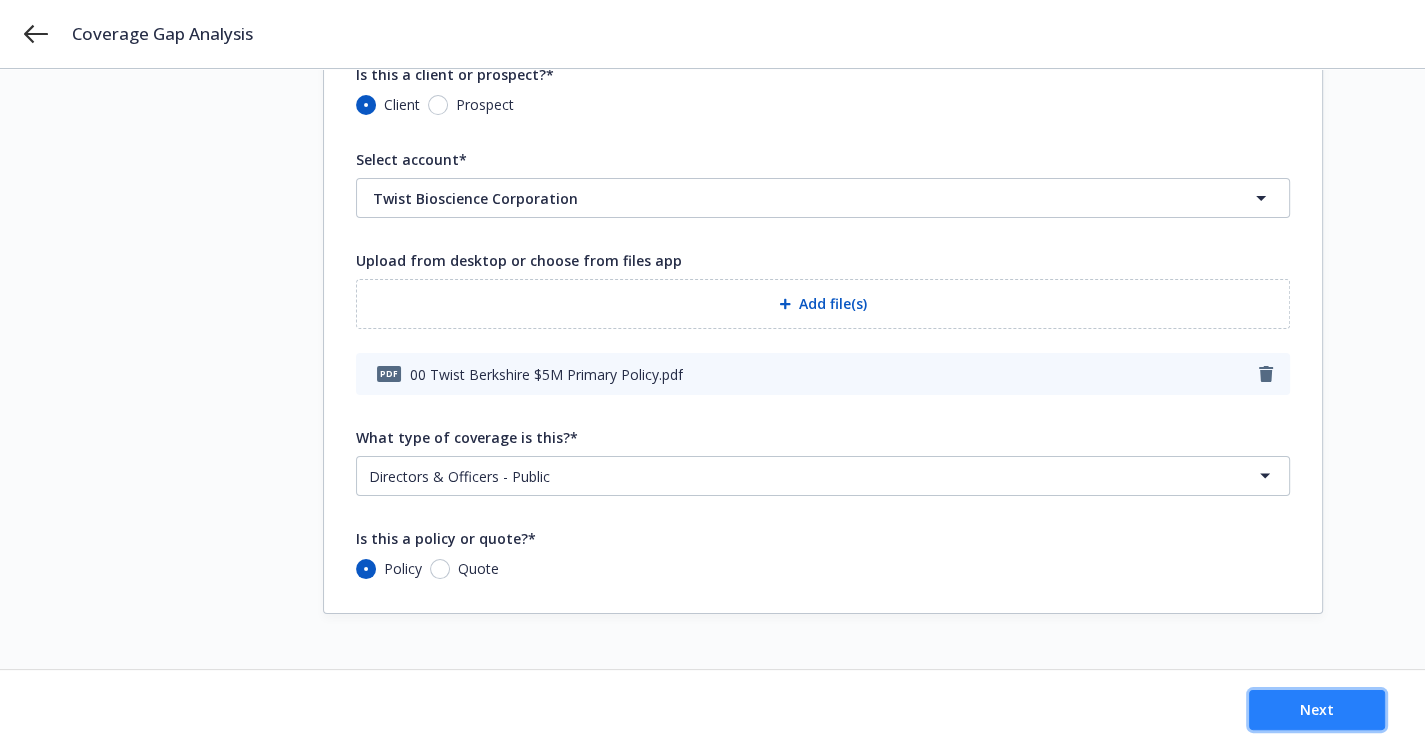 click on "Next" at bounding box center (1317, 710) 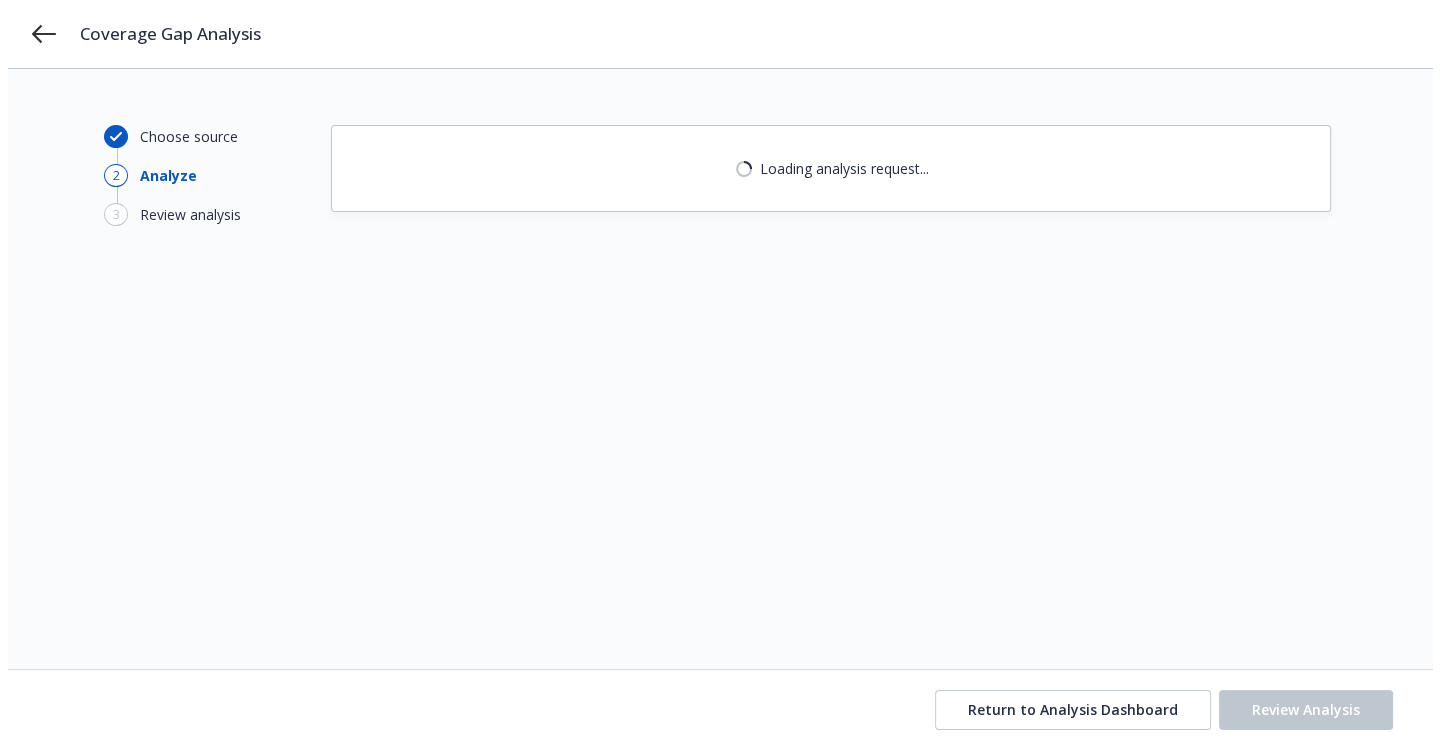 scroll, scrollTop: 0, scrollLeft: 0, axis: both 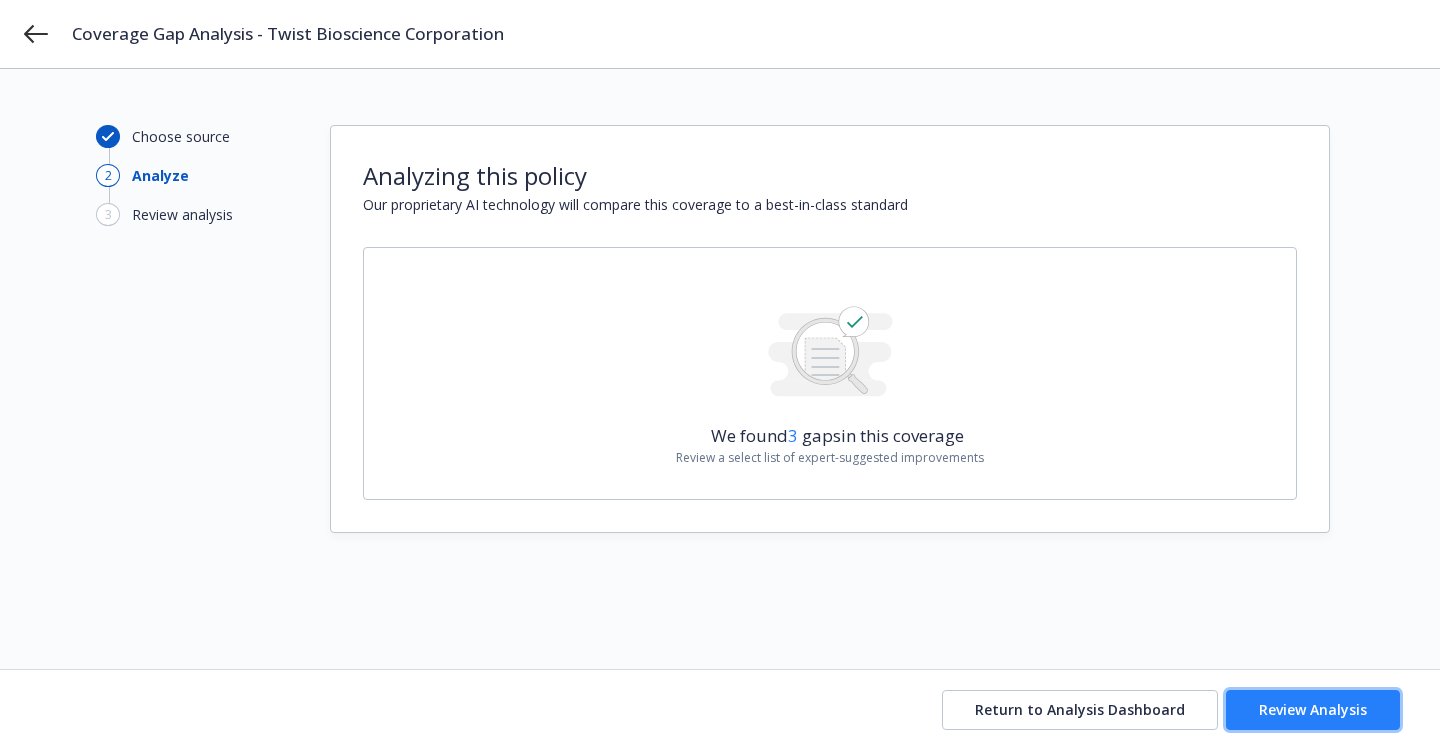 click on "Review Analysis" at bounding box center [1313, 709] 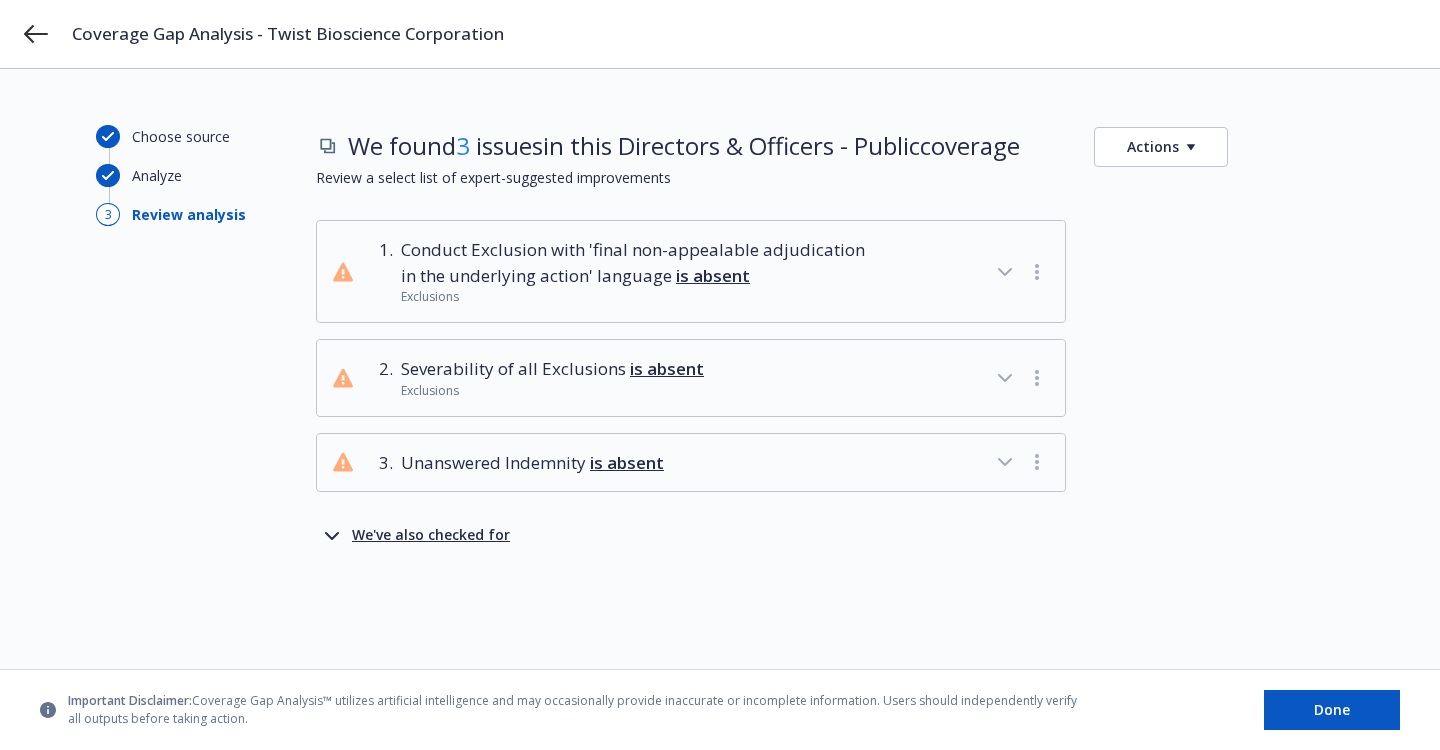 scroll, scrollTop: 0, scrollLeft: 0, axis: both 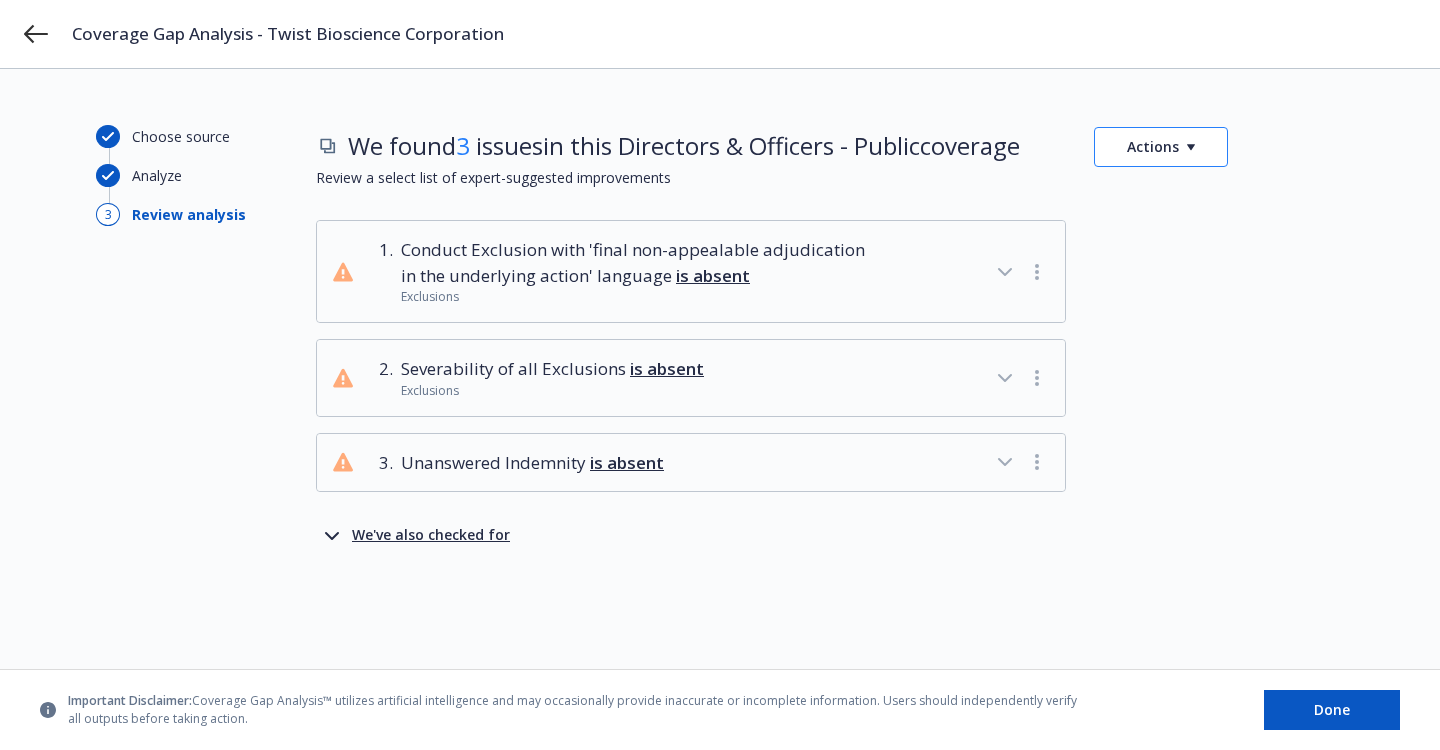 click on "Actions" at bounding box center [1161, 147] 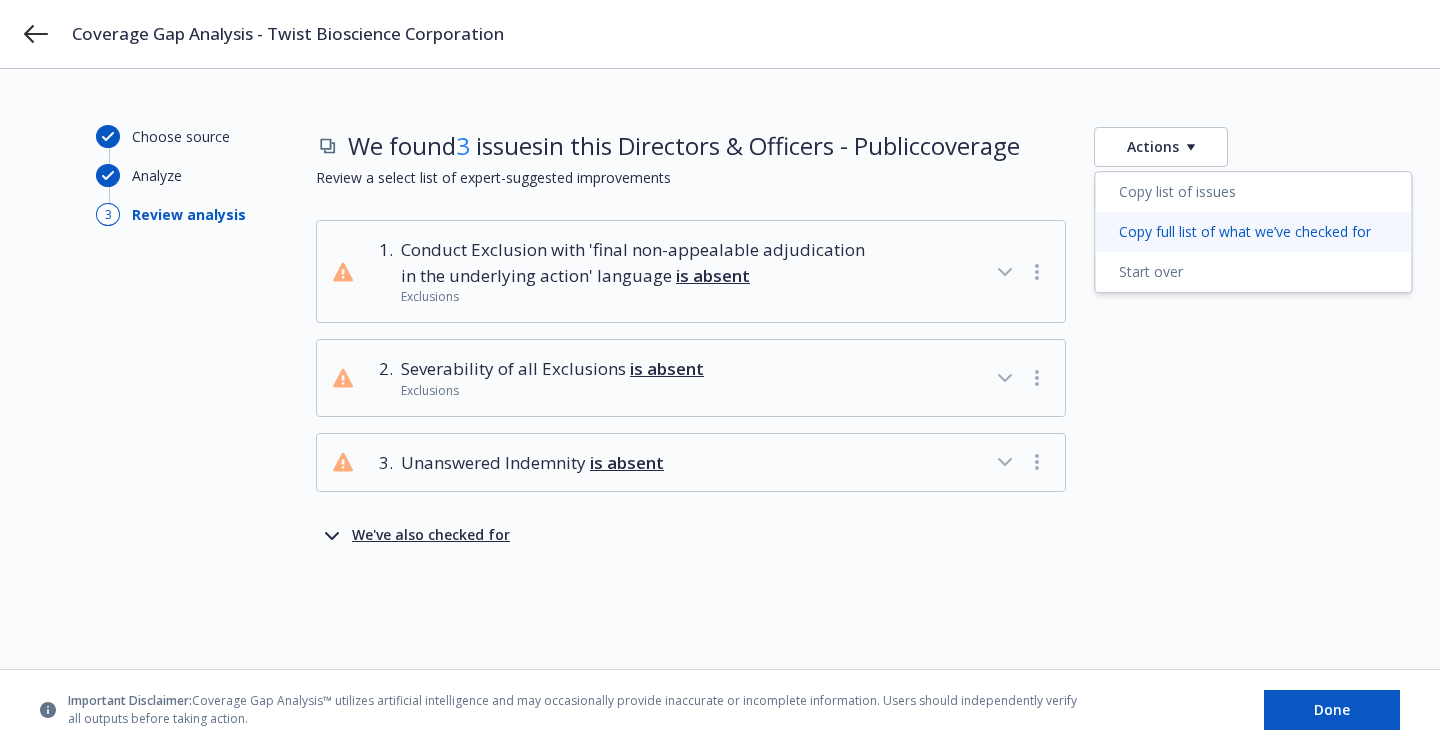 click on "Copy full list of what we’ve checked for" at bounding box center [1253, 232] 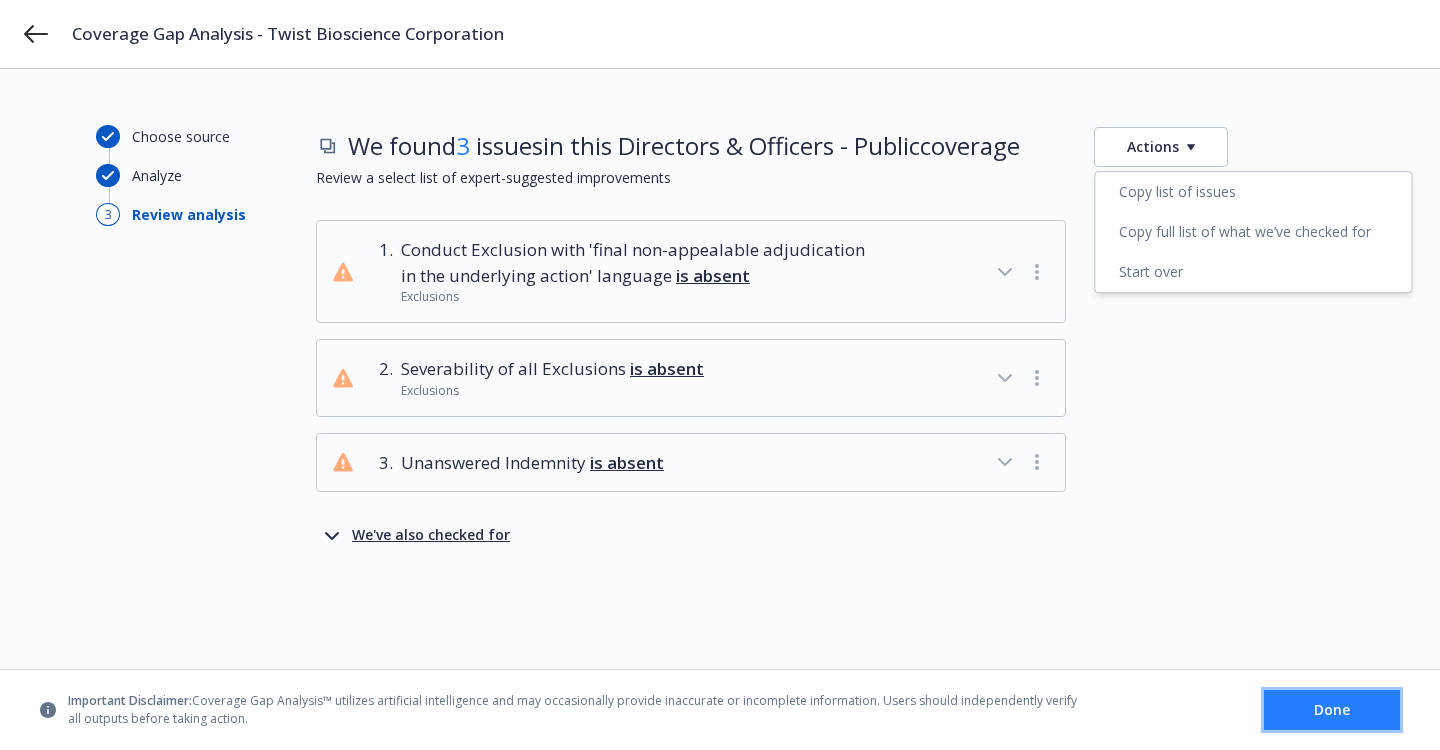 click on "Done" at bounding box center [1332, 709] 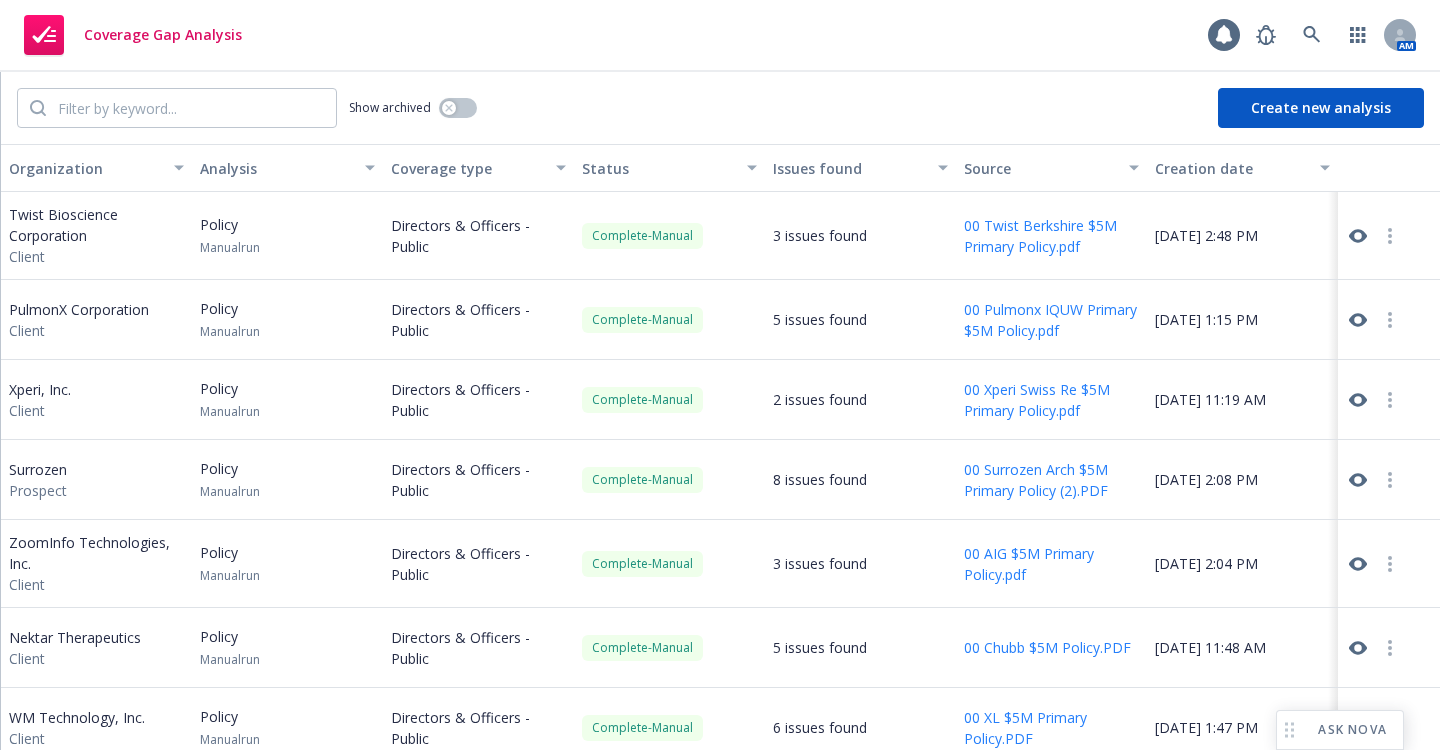 scroll, scrollTop: 0, scrollLeft: 0, axis: both 